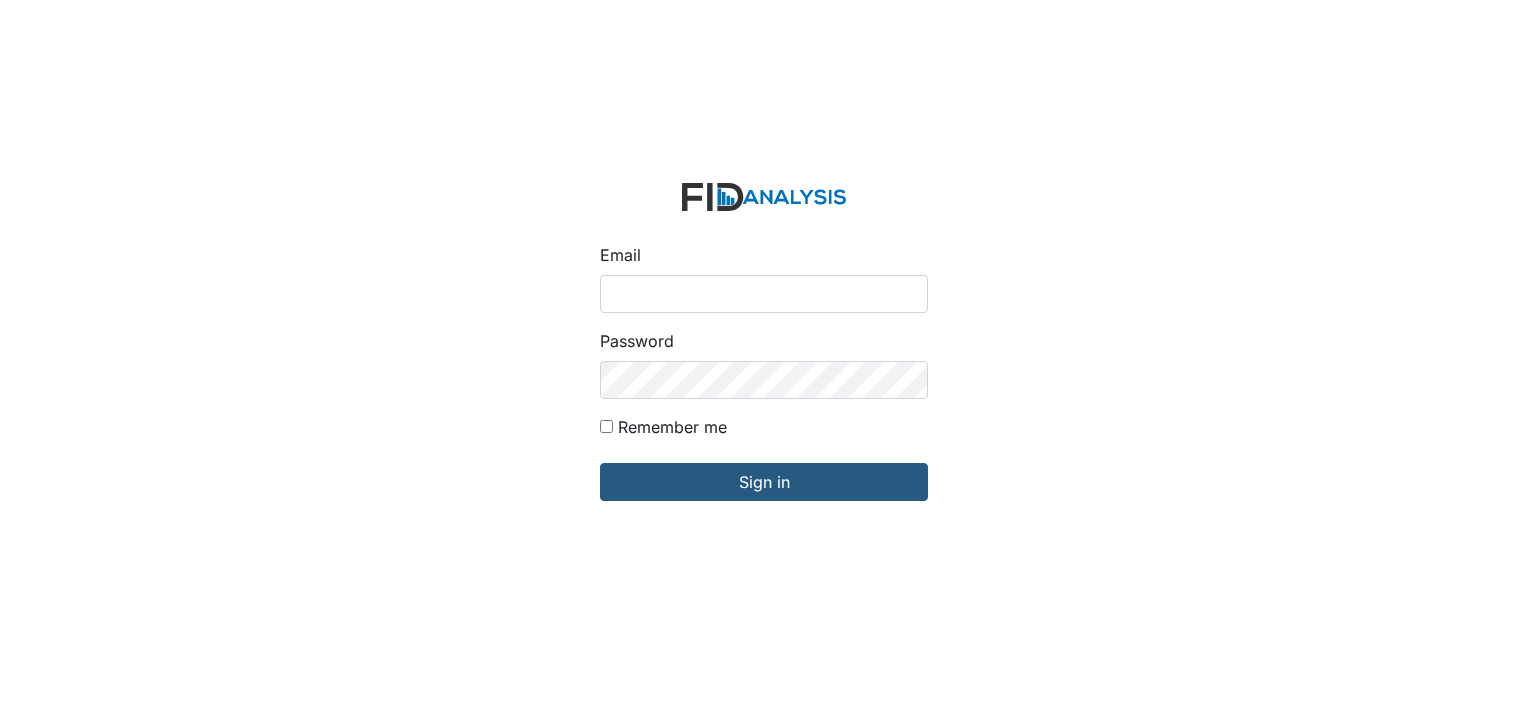 scroll, scrollTop: 0, scrollLeft: 0, axis: both 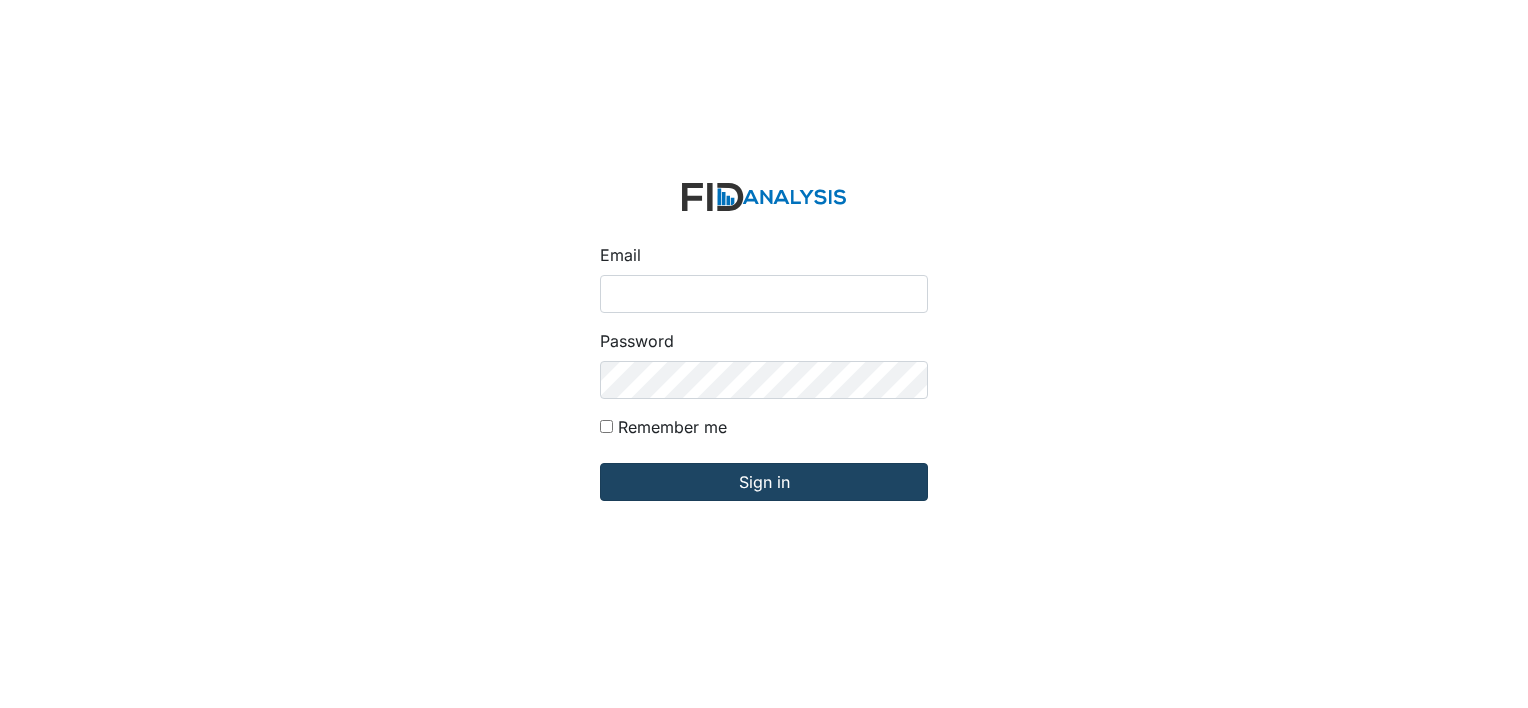 type on "[EMAIL_ADDRESS][DOMAIN_NAME]" 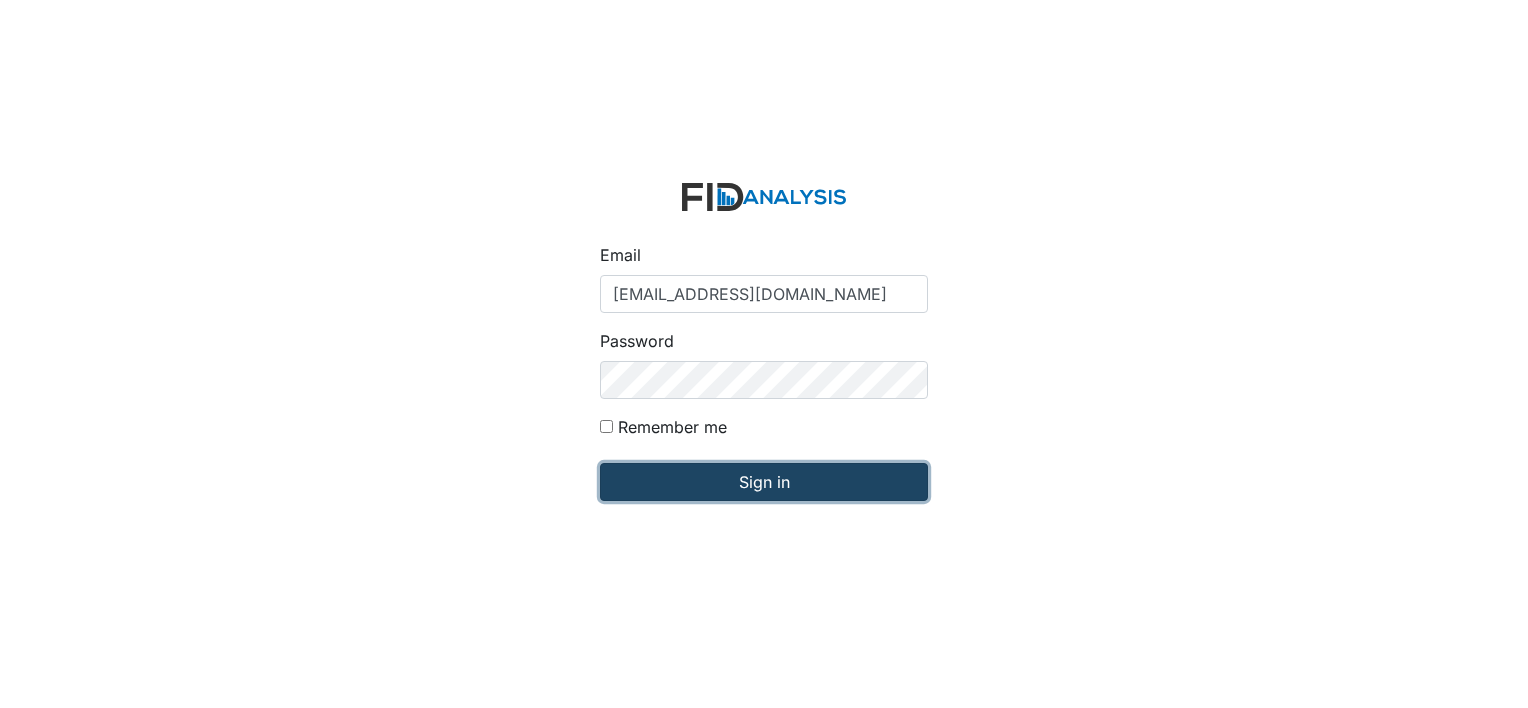 click on "Sign in" at bounding box center [764, 482] 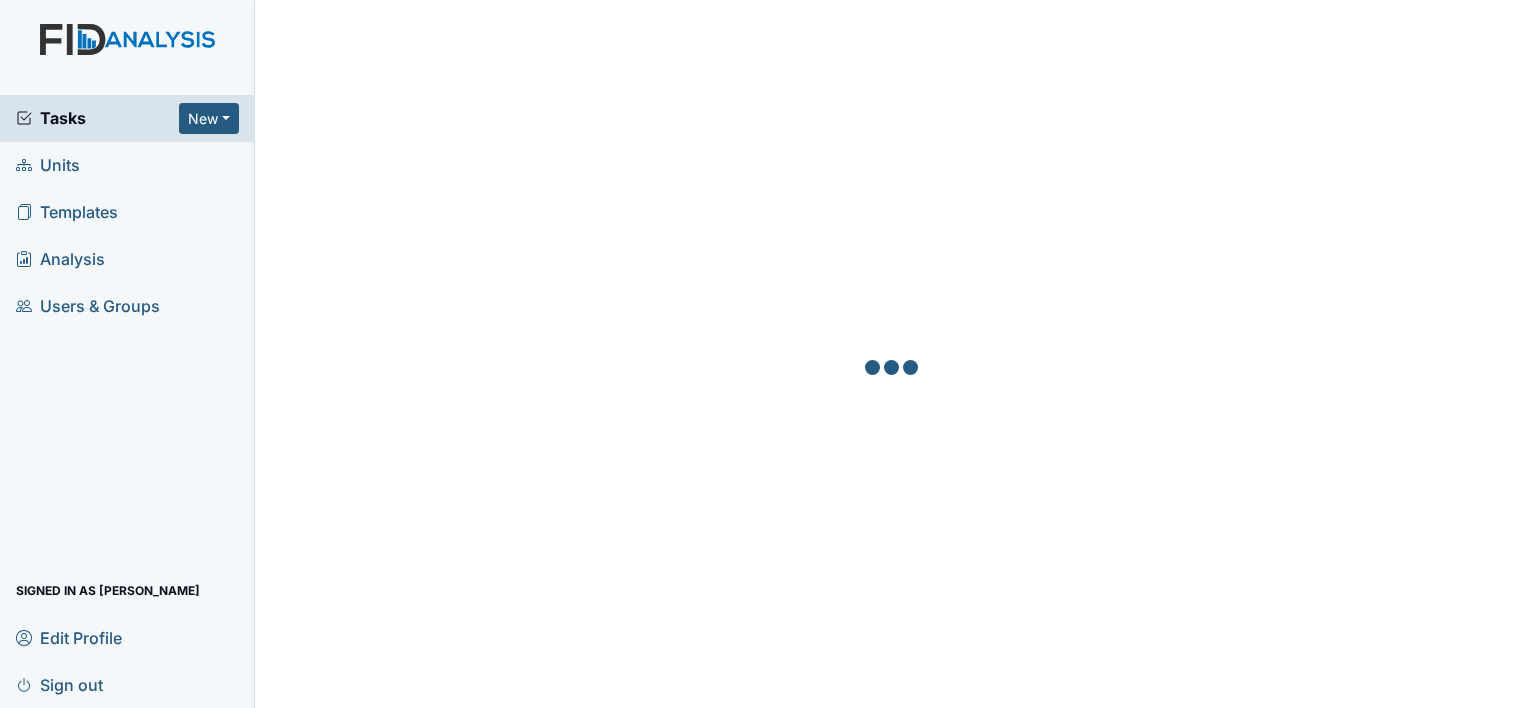 scroll, scrollTop: 0, scrollLeft: 0, axis: both 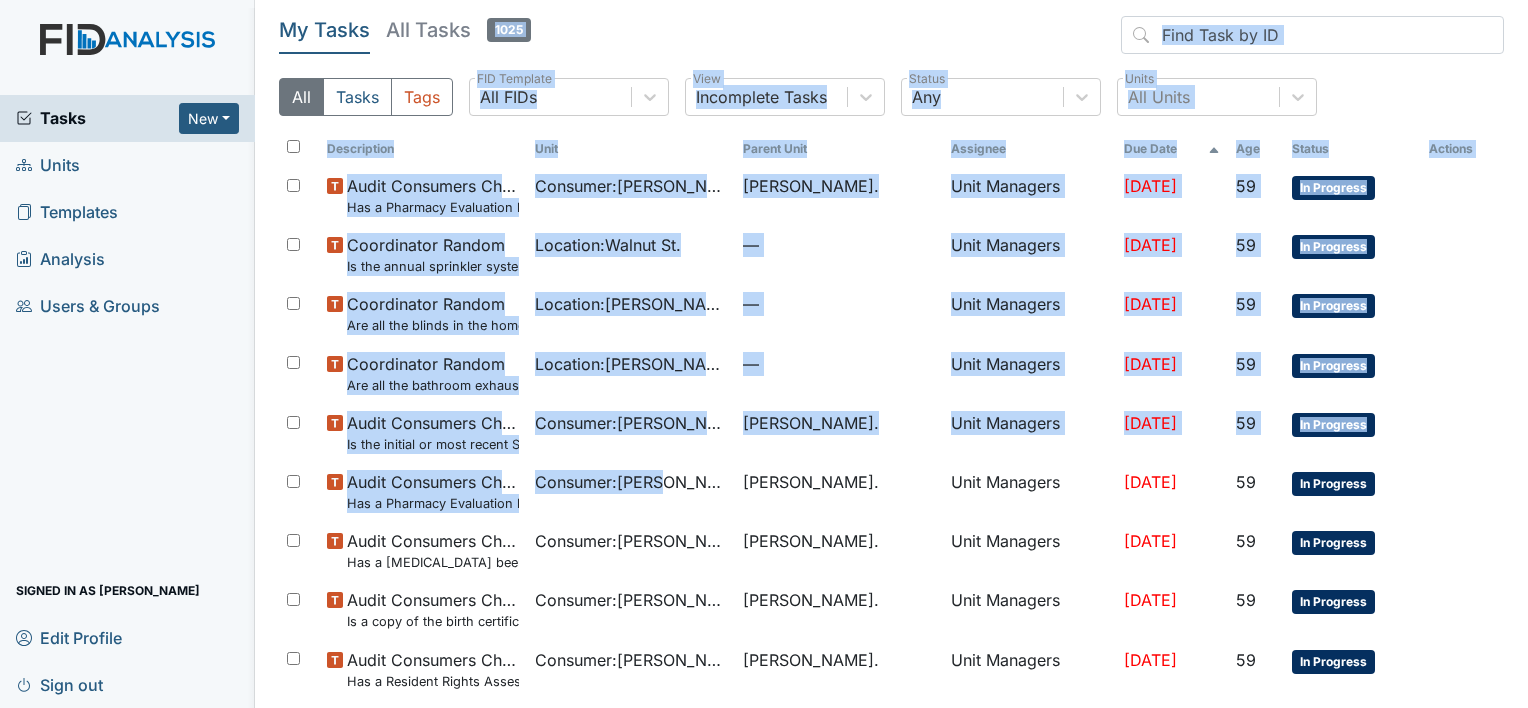 drag, startPoint x: 0, startPoint y: 0, endPoint x: 603, endPoint y: -92, distance: 609.97784 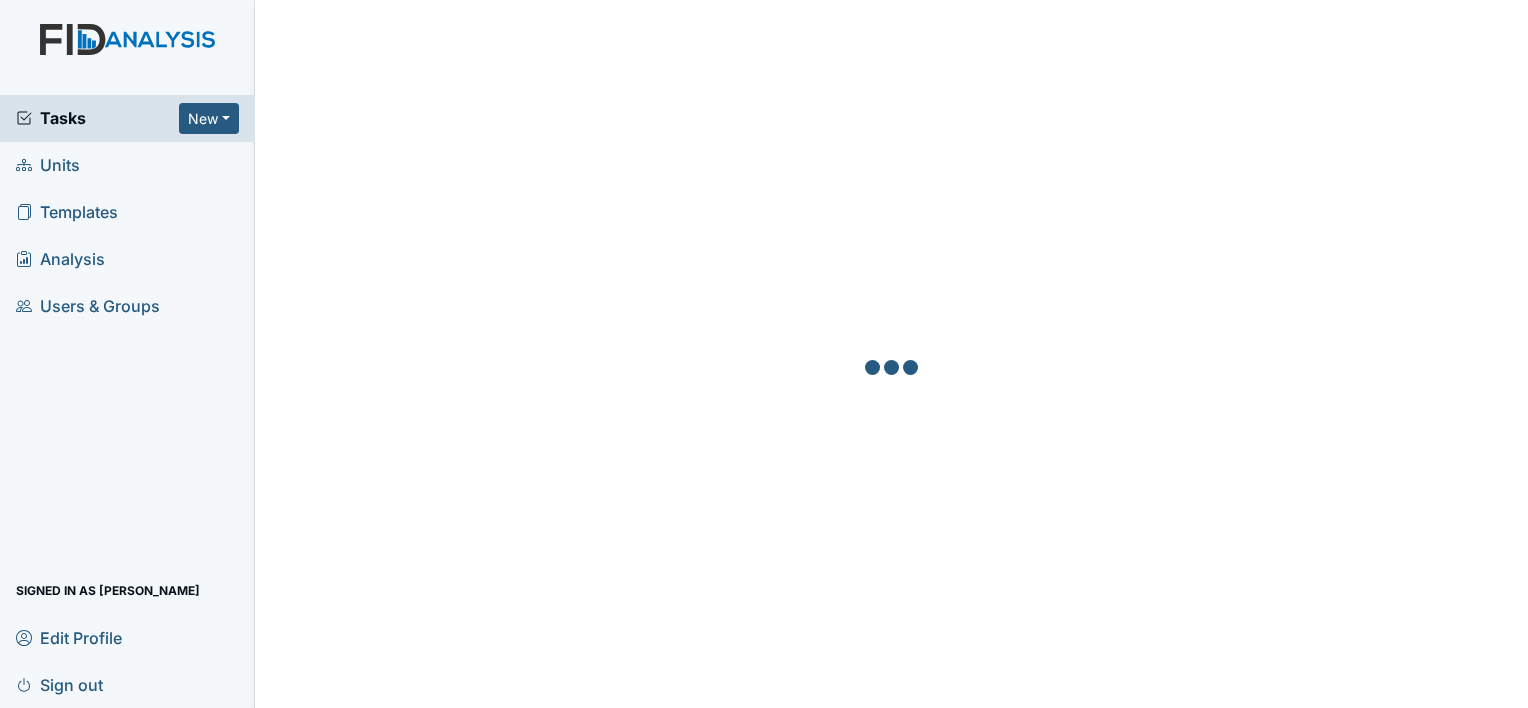 scroll, scrollTop: 0, scrollLeft: 0, axis: both 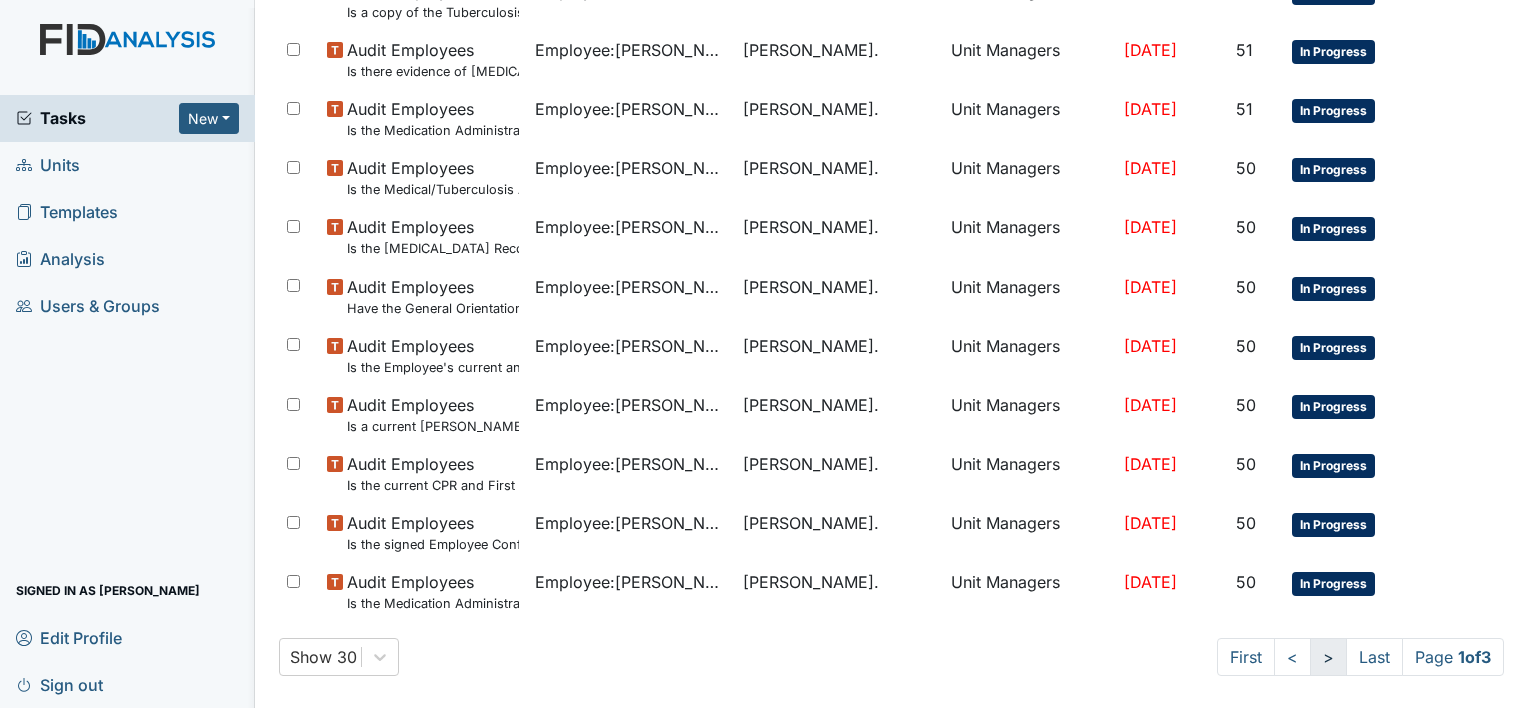 click on ">" at bounding box center (1328, 657) 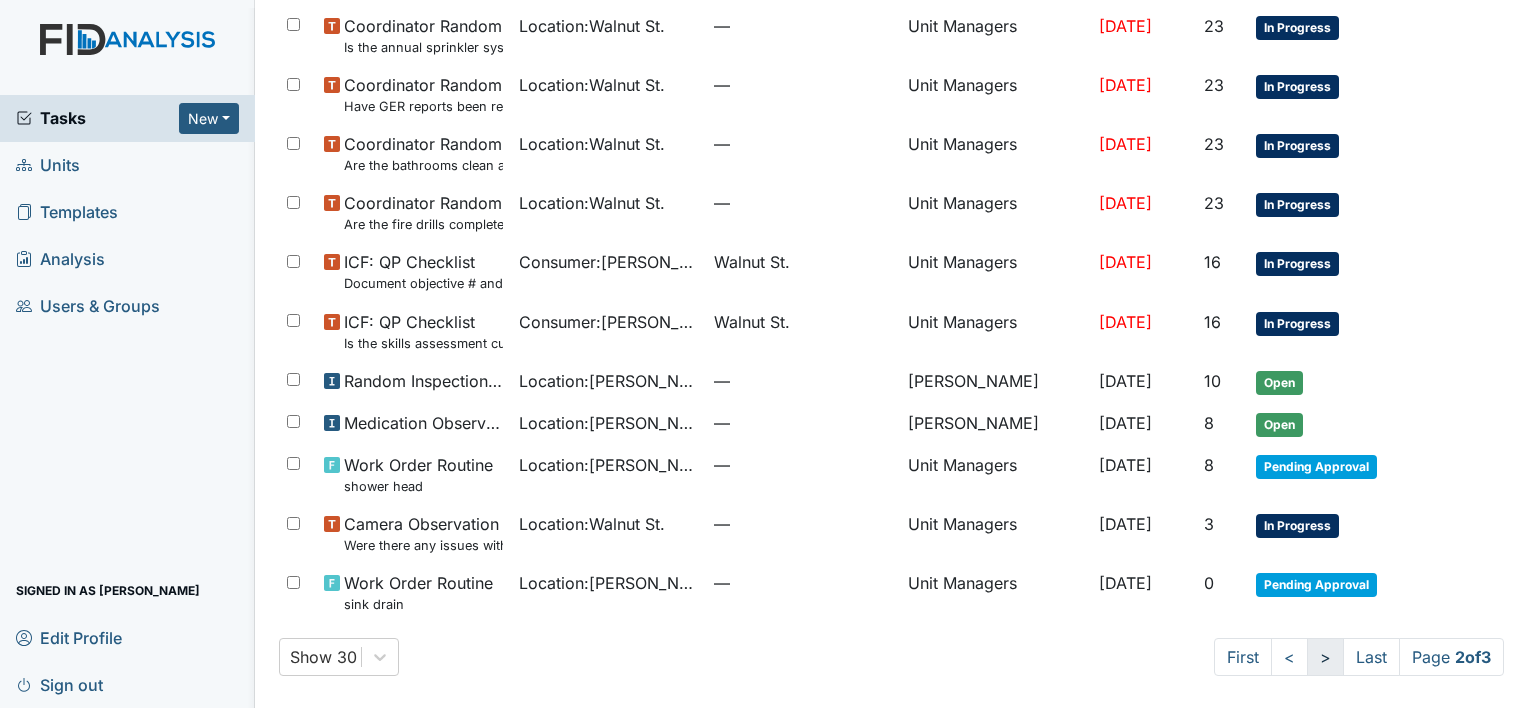 scroll, scrollTop: 1284, scrollLeft: 0, axis: vertical 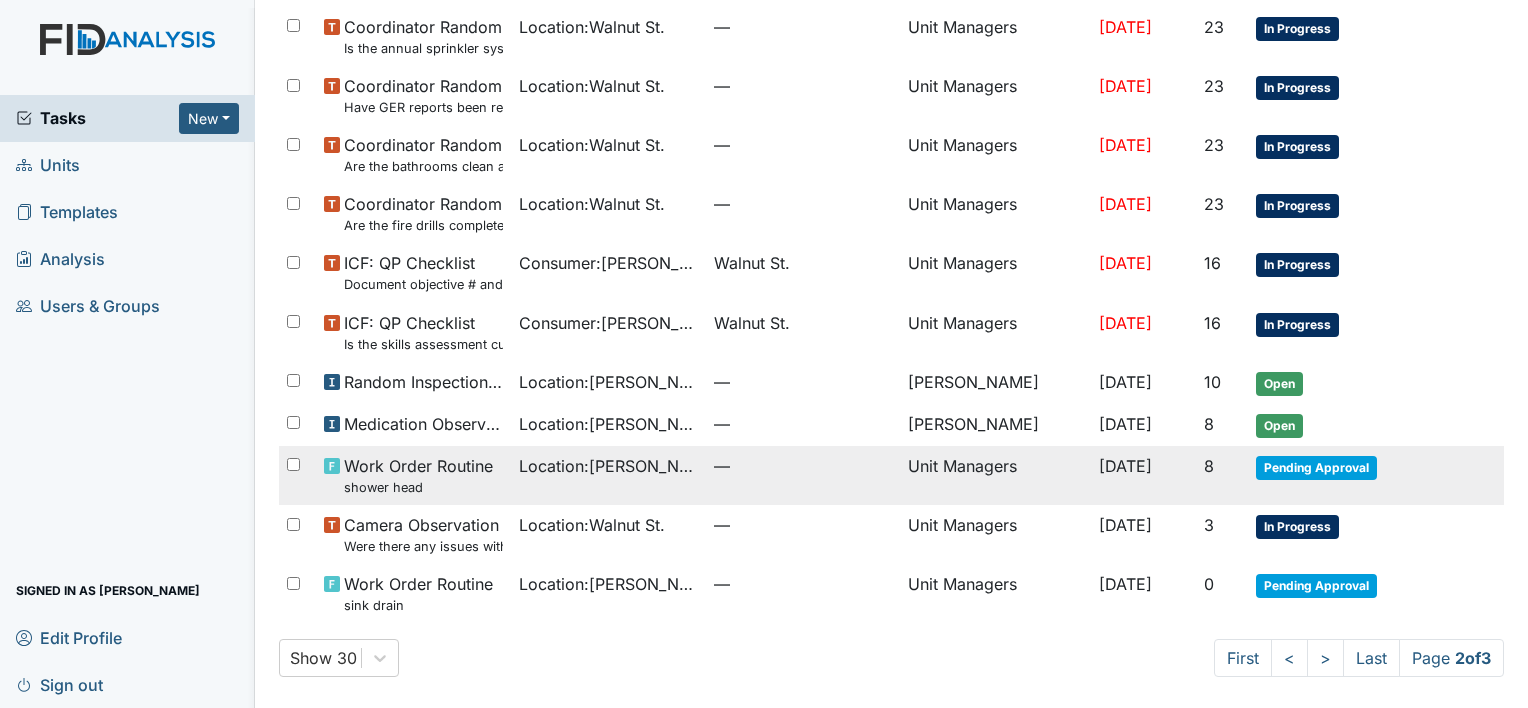 click on "Pending Approval" at bounding box center [1316, 468] 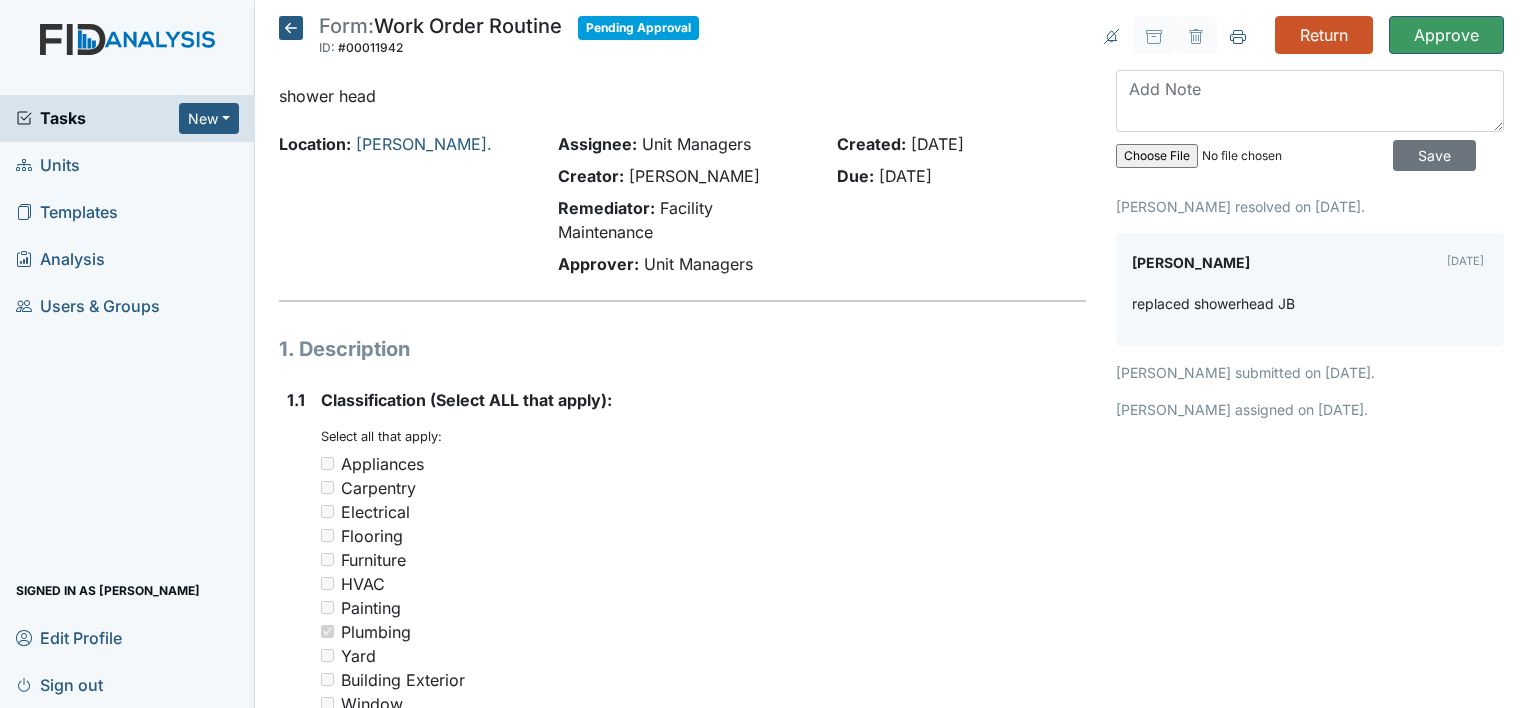 scroll, scrollTop: 0, scrollLeft: 0, axis: both 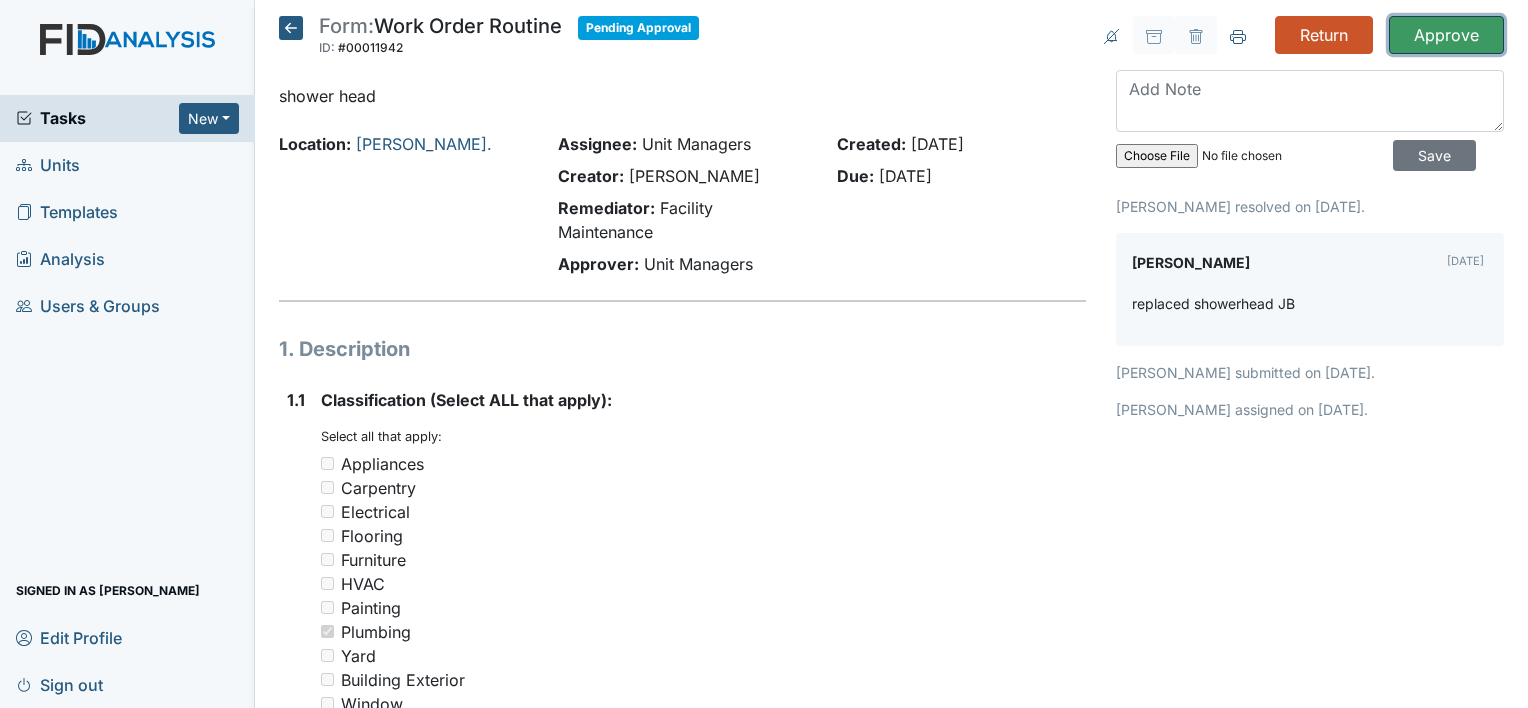 click on "Approve" at bounding box center [1446, 35] 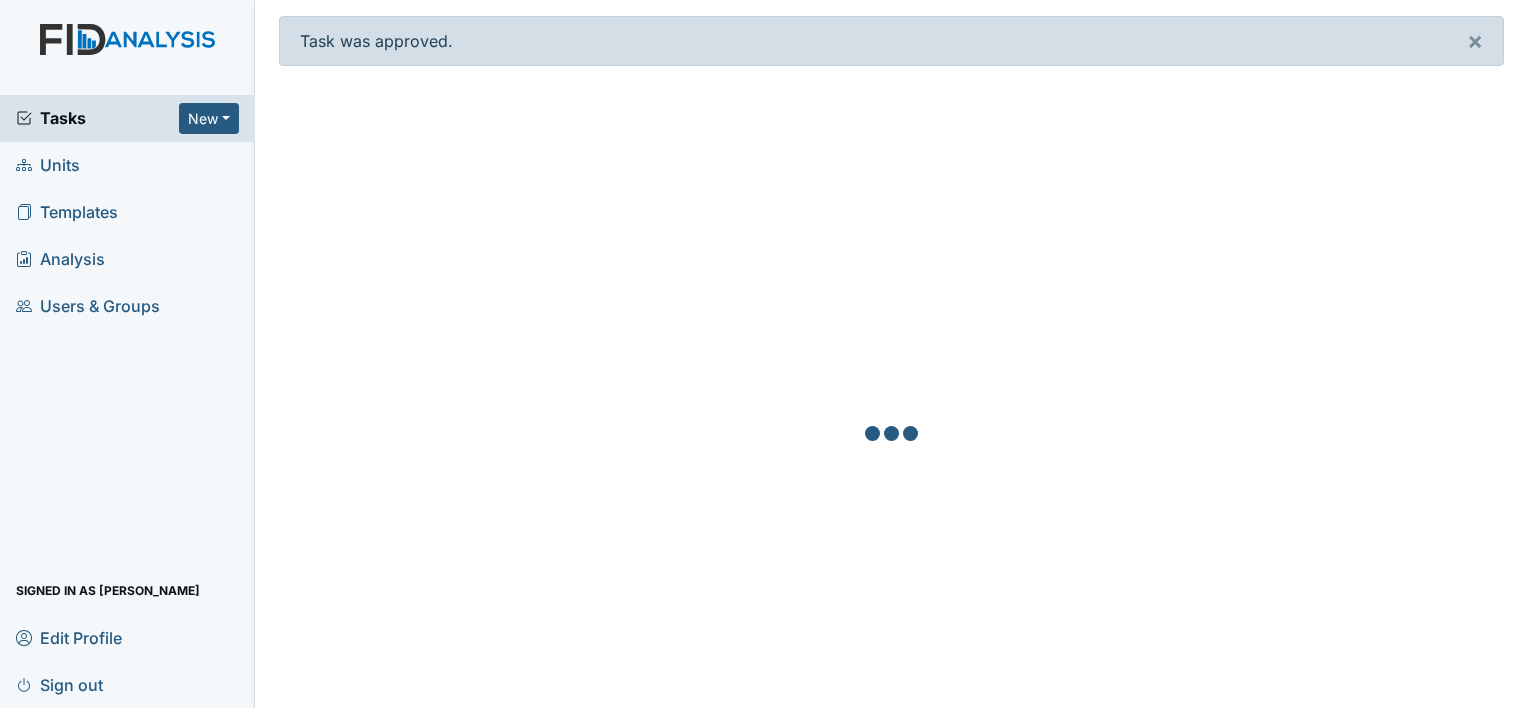 scroll, scrollTop: 0, scrollLeft: 0, axis: both 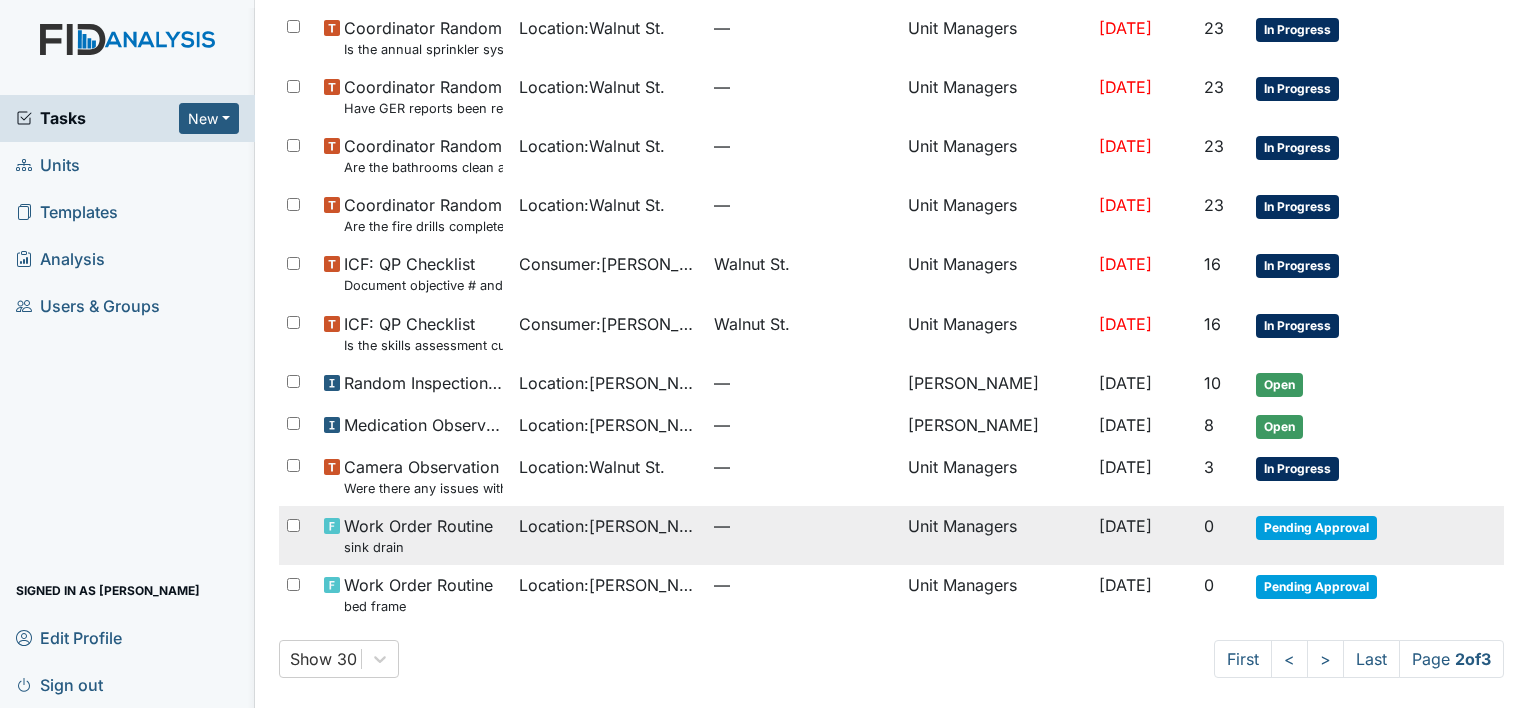 click on "Pending Approval" at bounding box center [1316, 528] 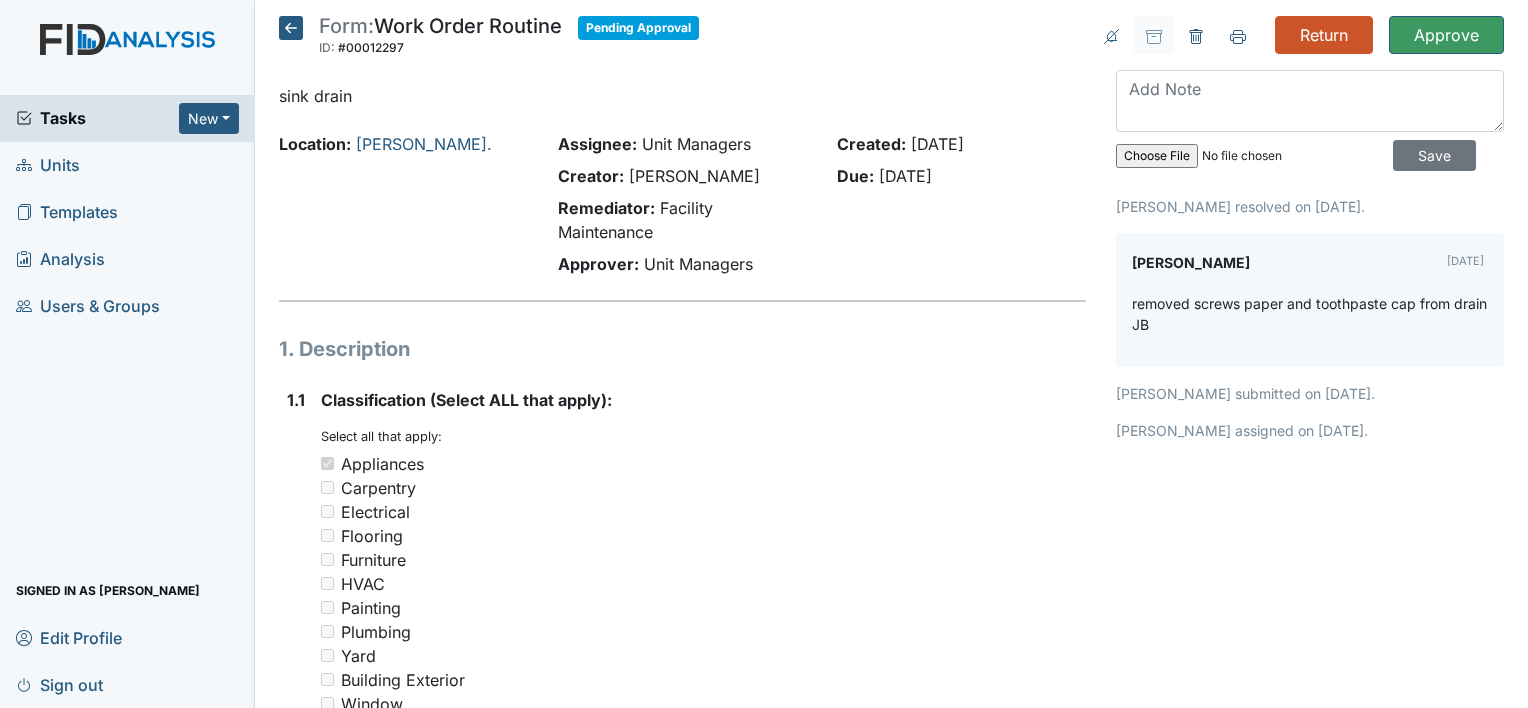 scroll, scrollTop: 0, scrollLeft: 0, axis: both 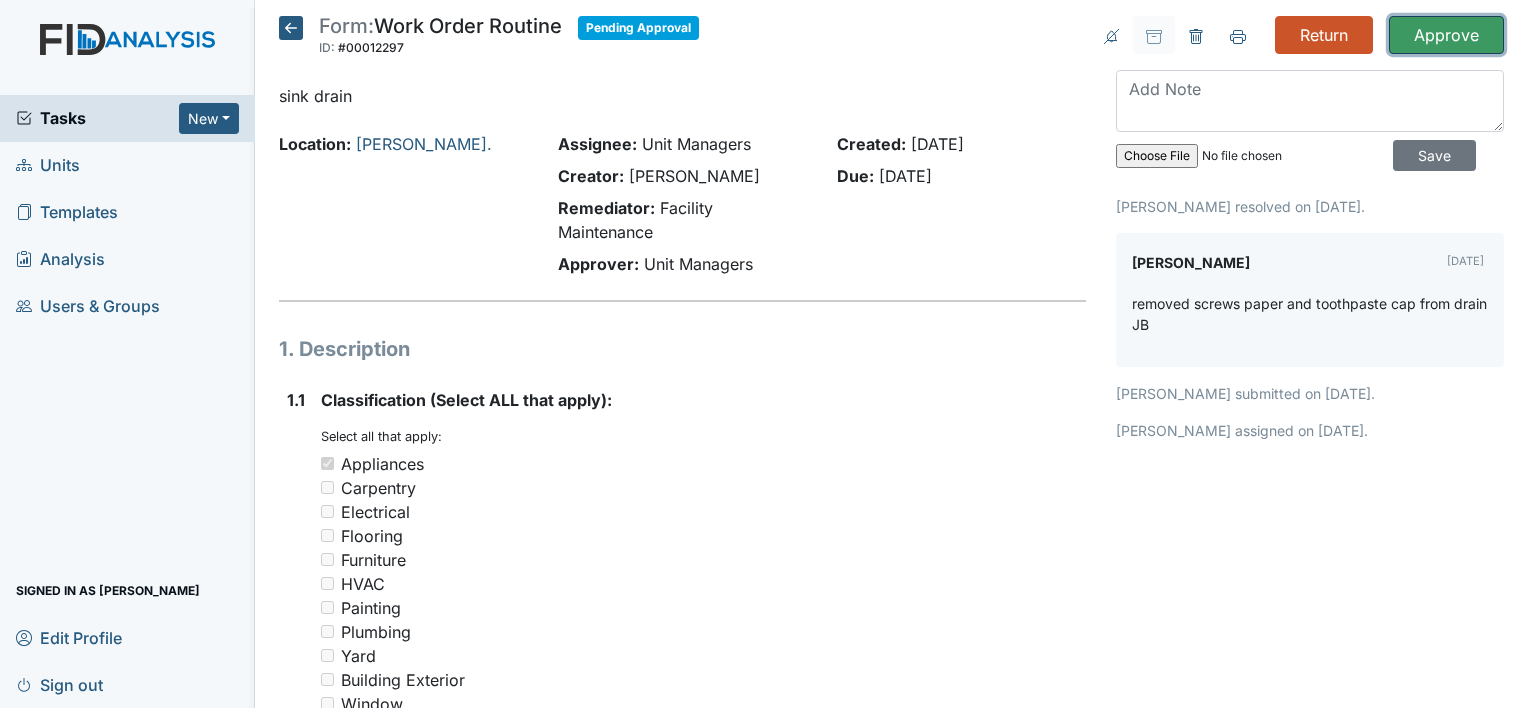 click on "Approve" at bounding box center [1446, 35] 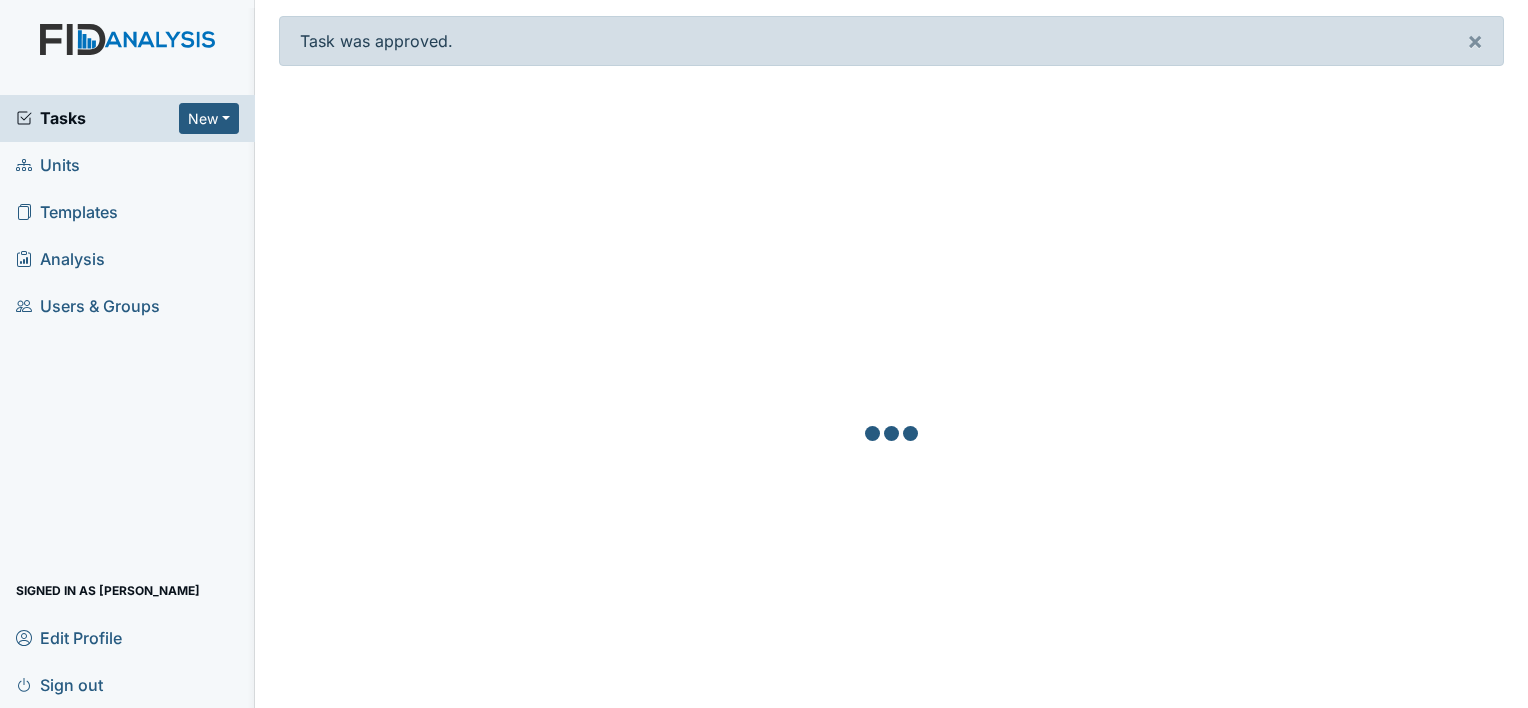scroll, scrollTop: 0, scrollLeft: 0, axis: both 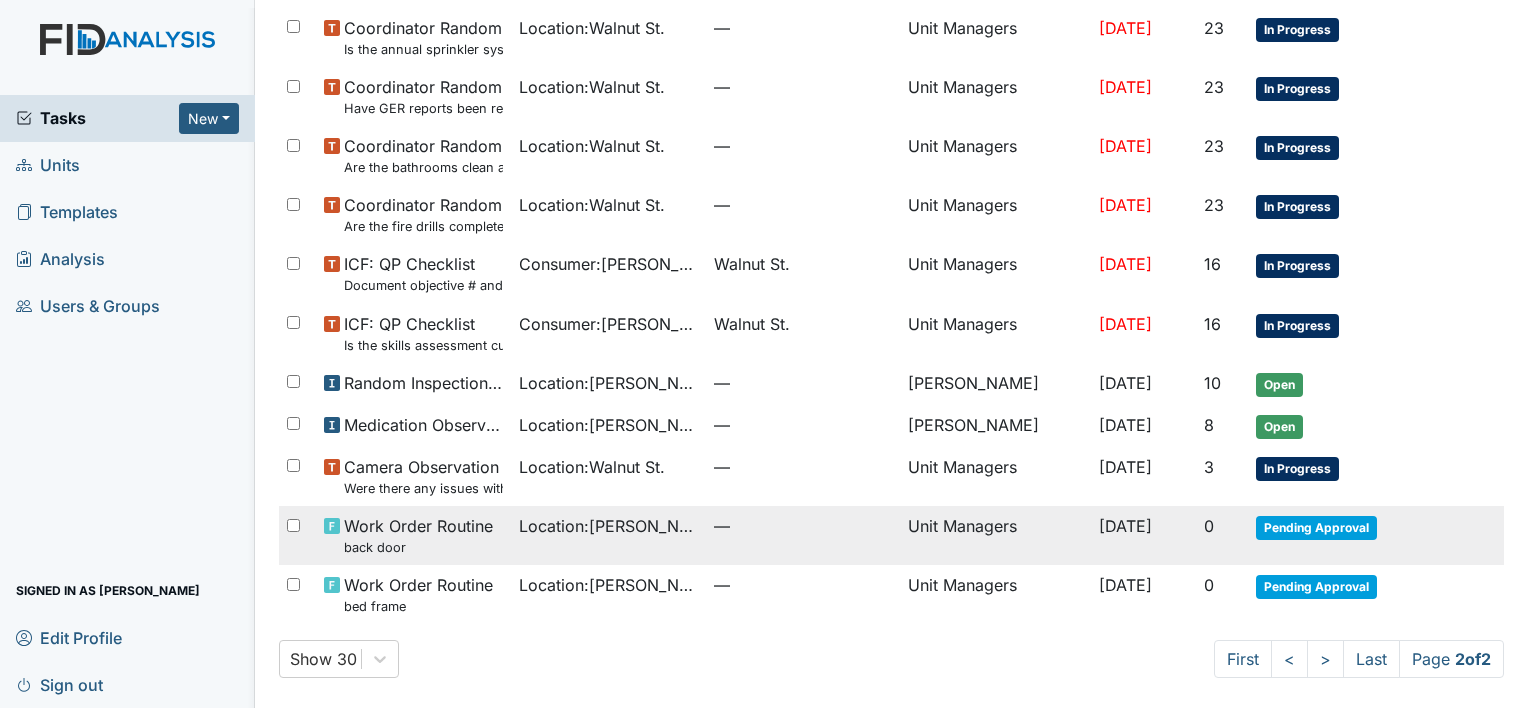 click on "Pending Approval" at bounding box center [1337, 535] 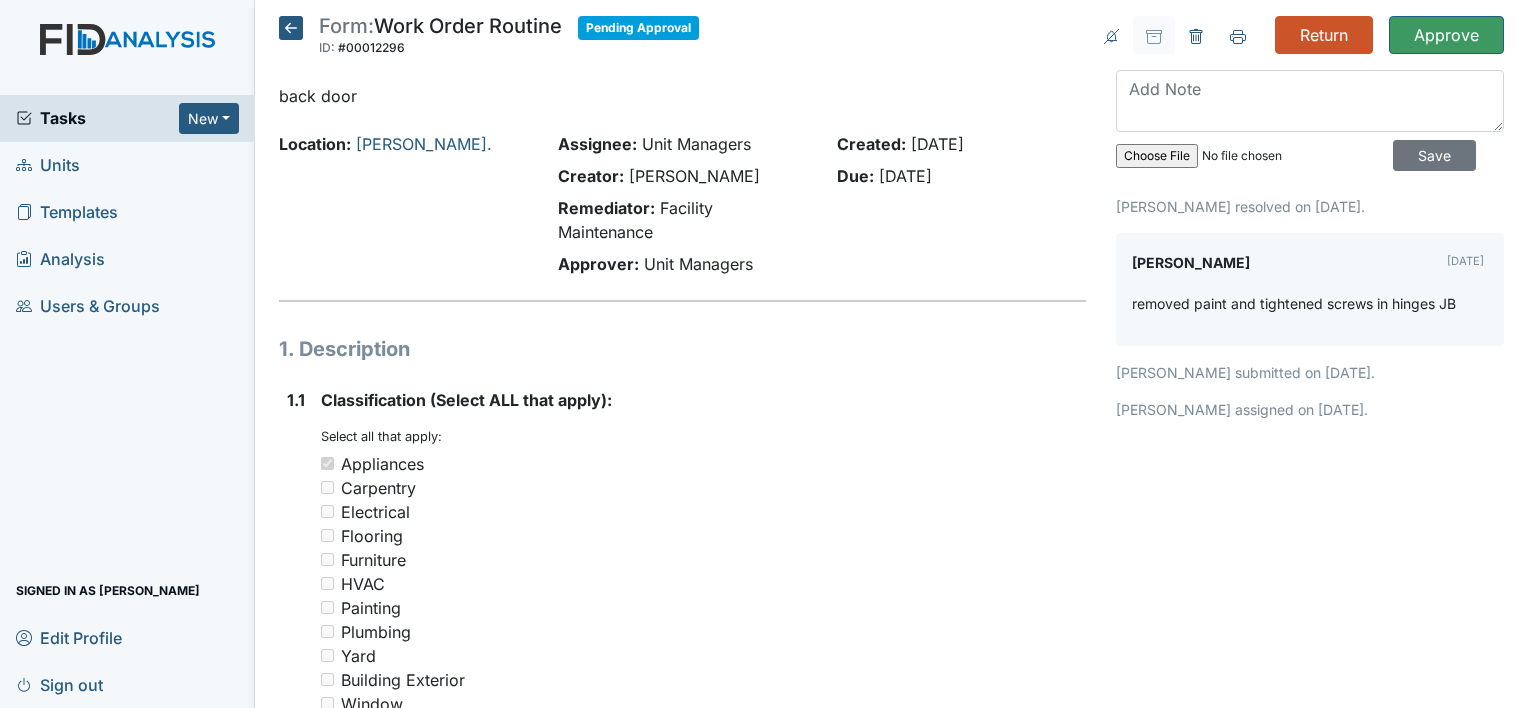 scroll, scrollTop: 0, scrollLeft: 0, axis: both 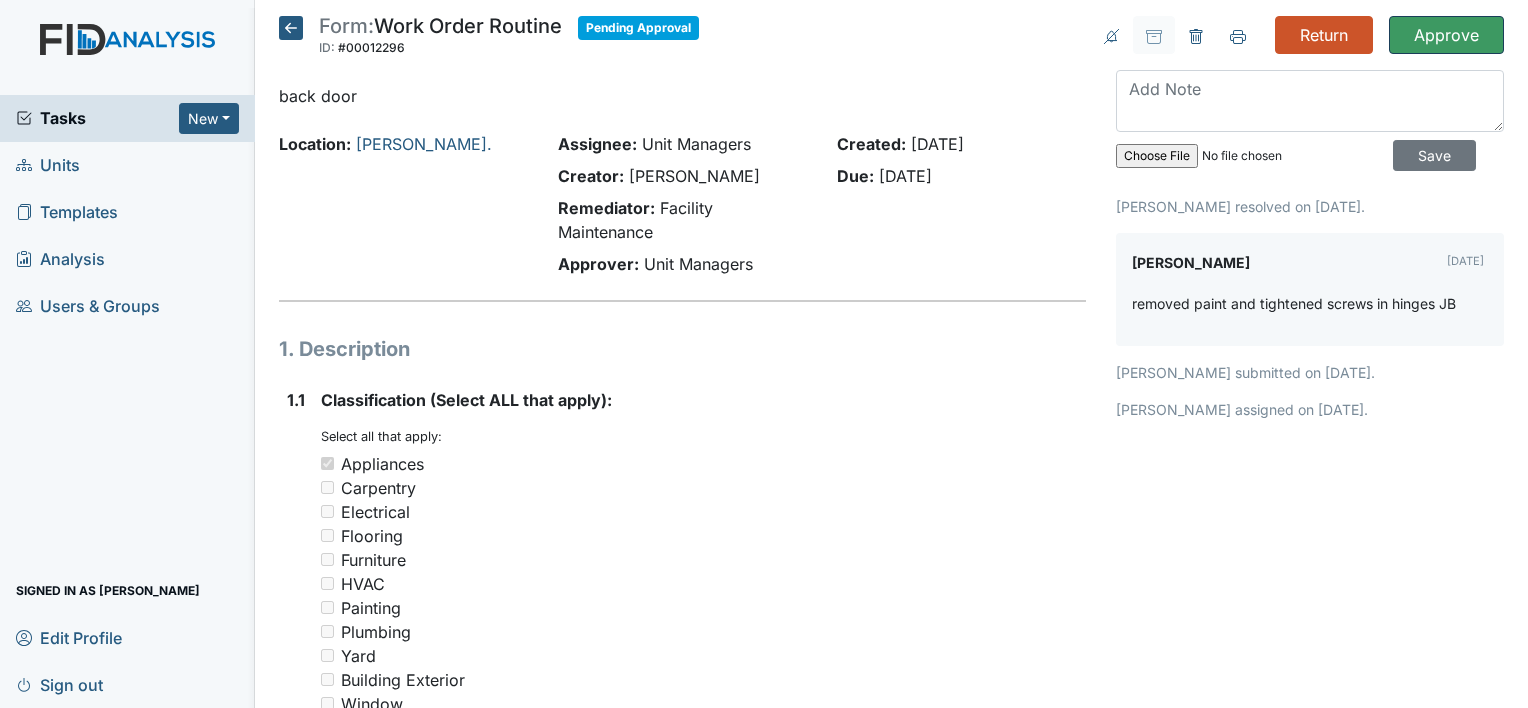 click on "Approve" at bounding box center [1446, 35] 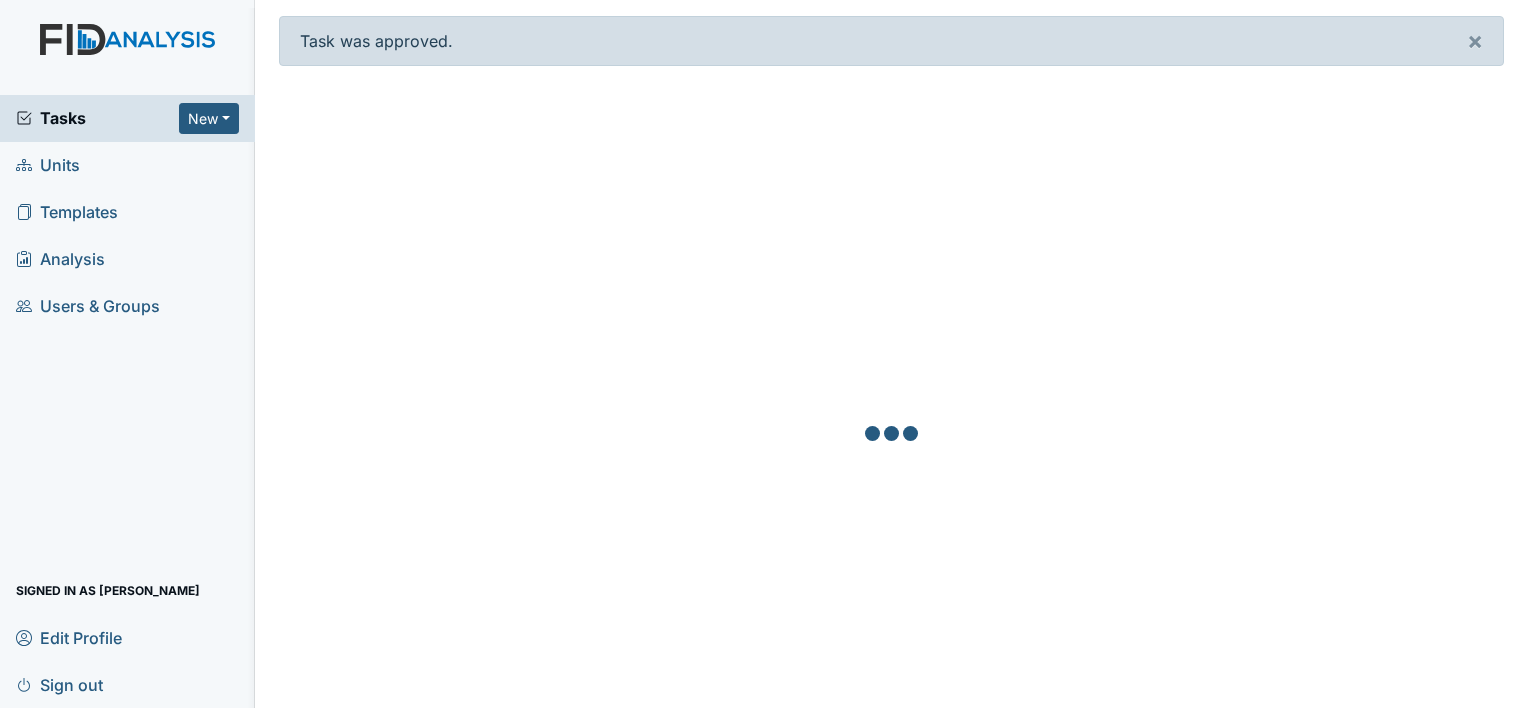scroll, scrollTop: 0, scrollLeft: 0, axis: both 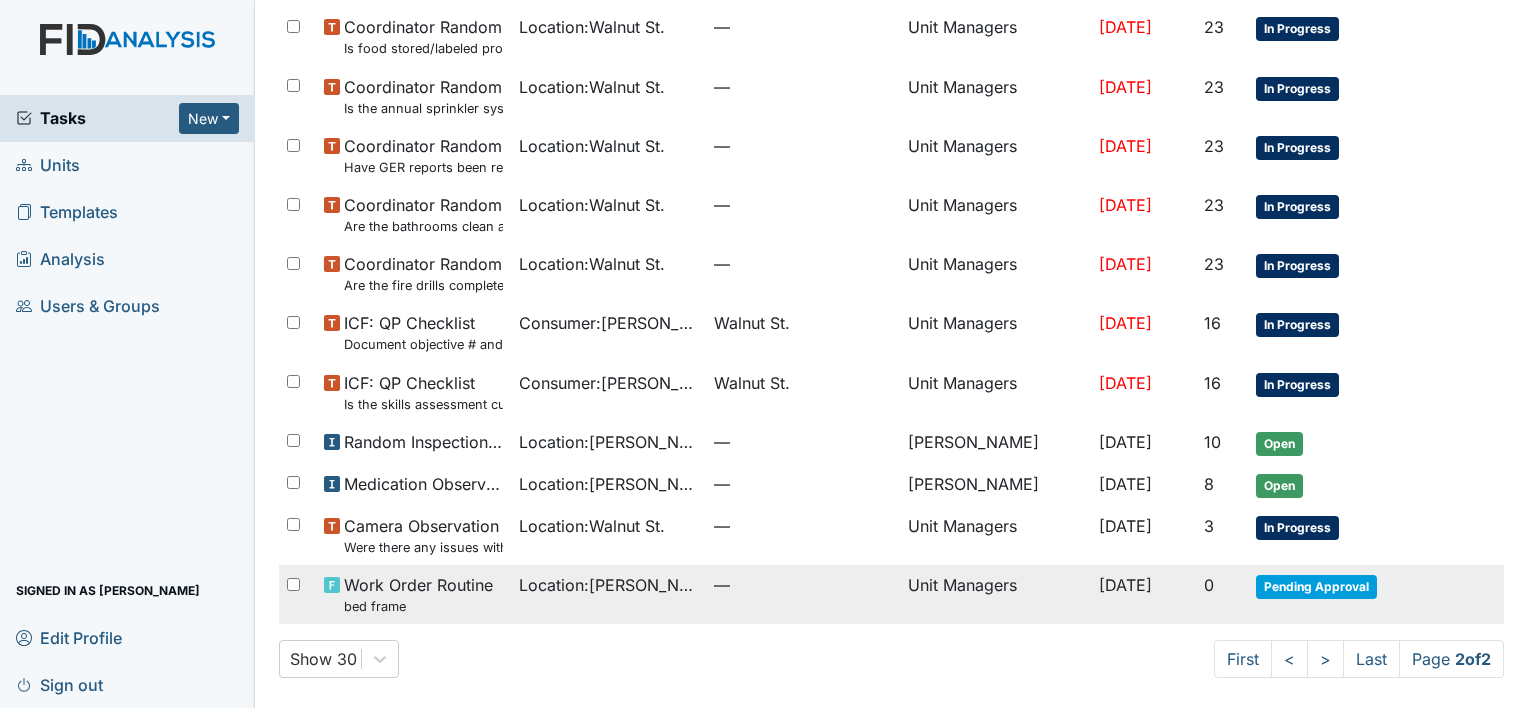 click on "Pending Approval" at bounding box center [1316, 587] 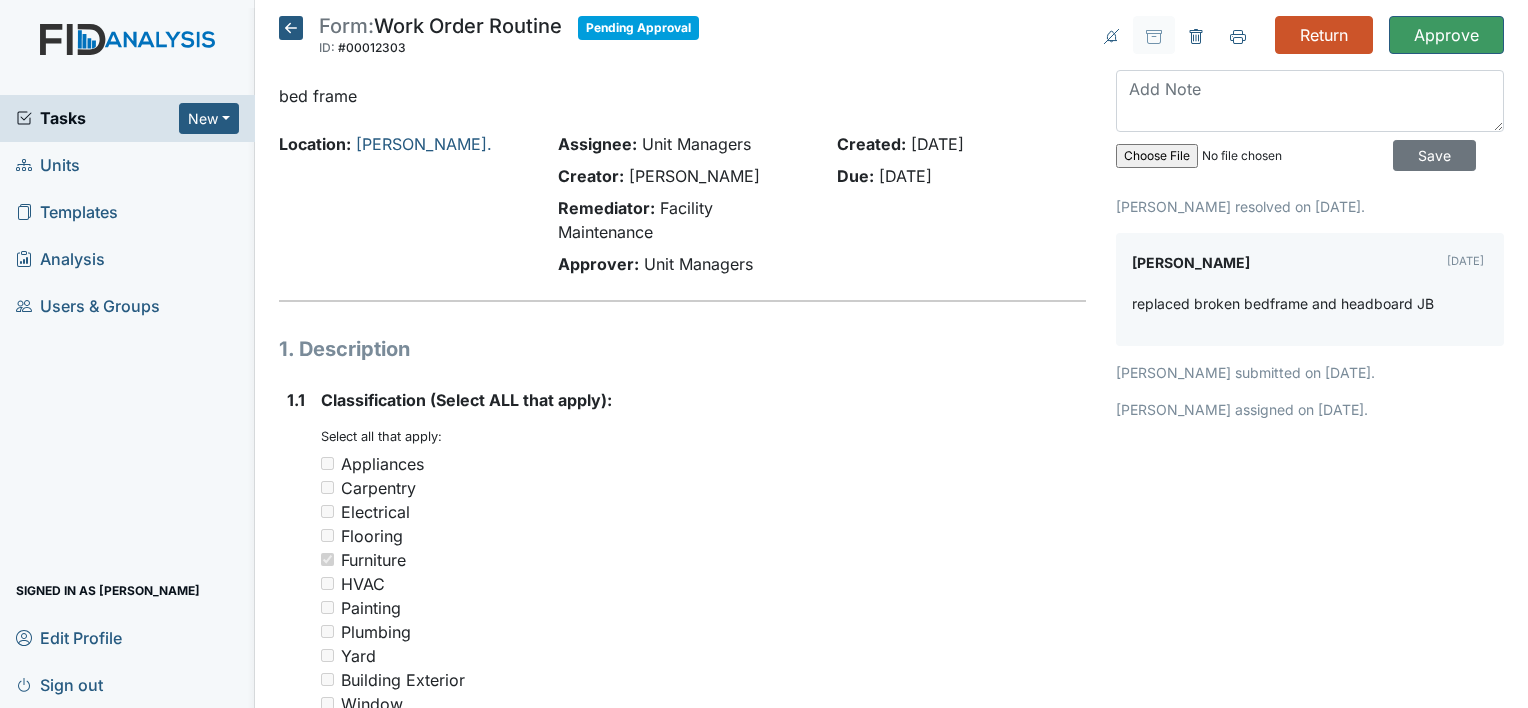 scroll, scrollTop: 0, scrollLeft: 0, axis: both 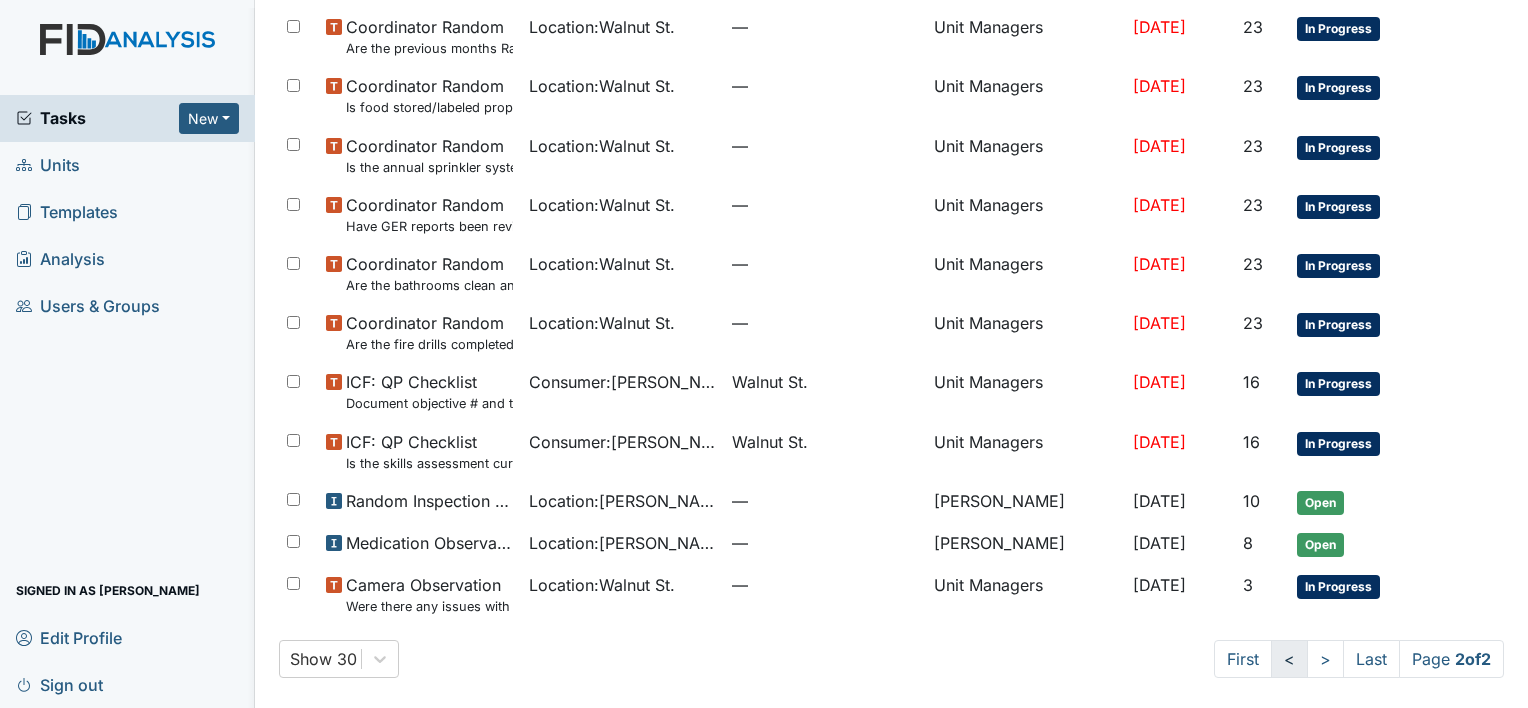 click on "<" at bounding box center [1289, 659] 